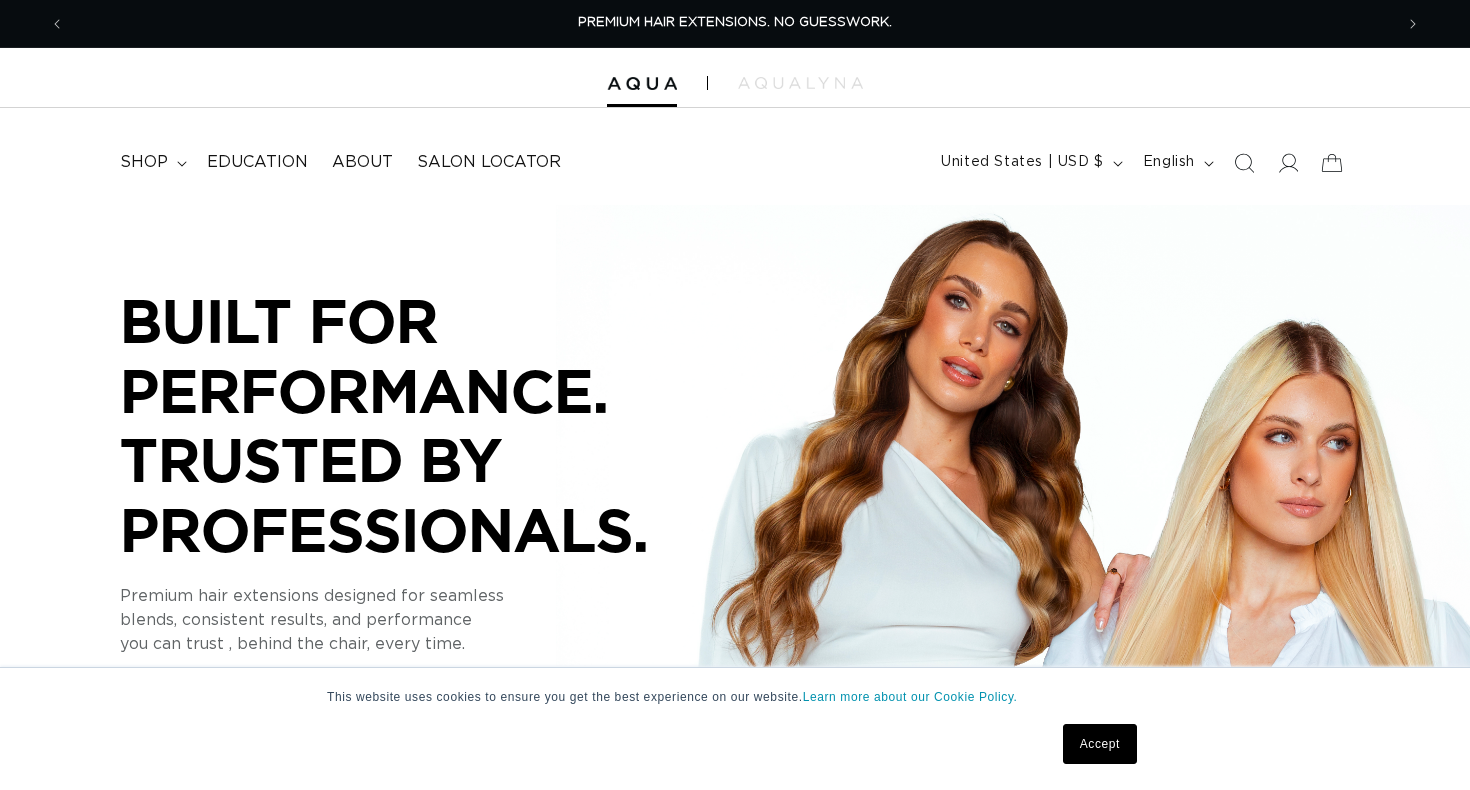 scroll, scrollTop: 0, scrollLeft: 0, axis: both 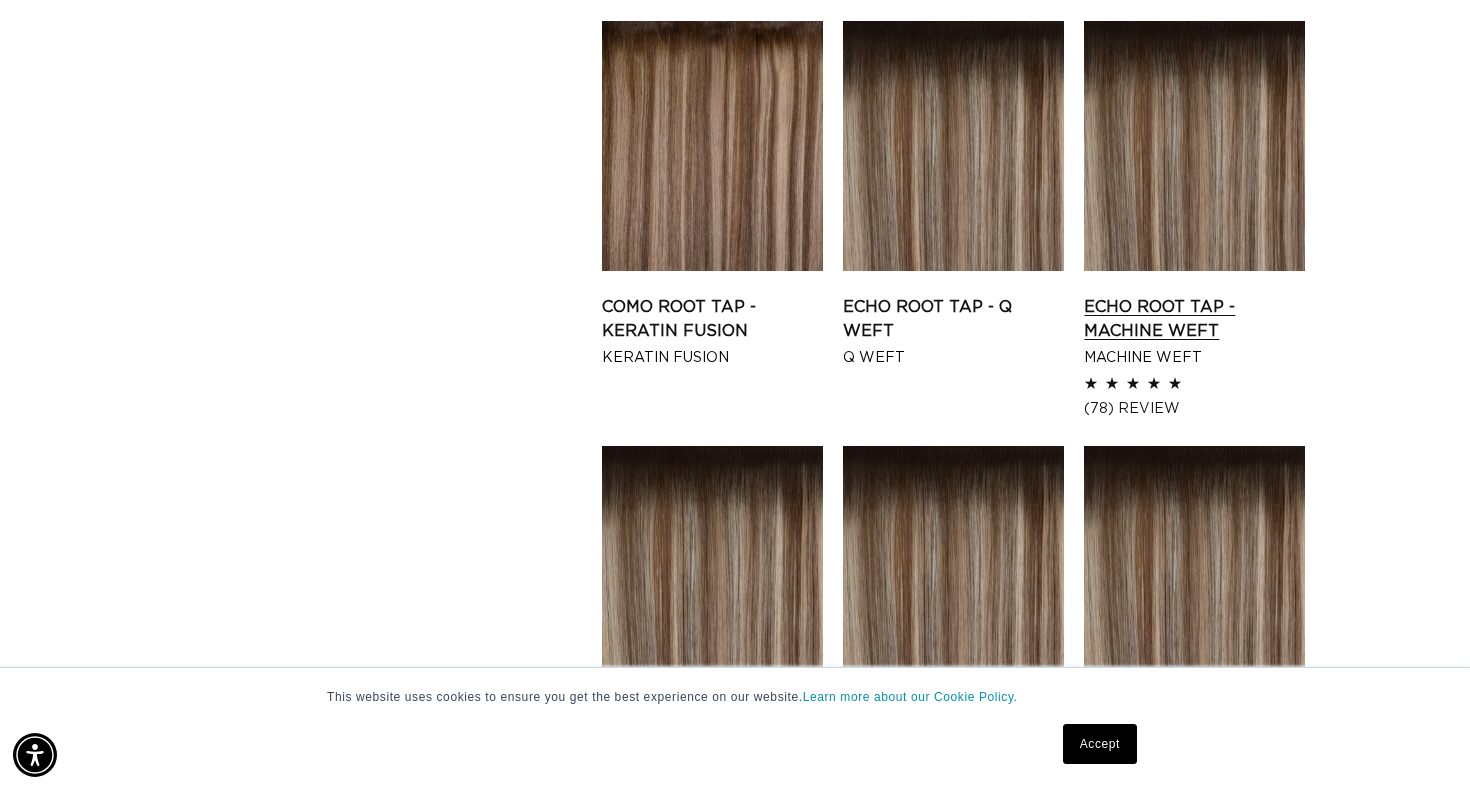 click on "Echo Root Tap - Machine Weft" at bounding box center [1194, 319] 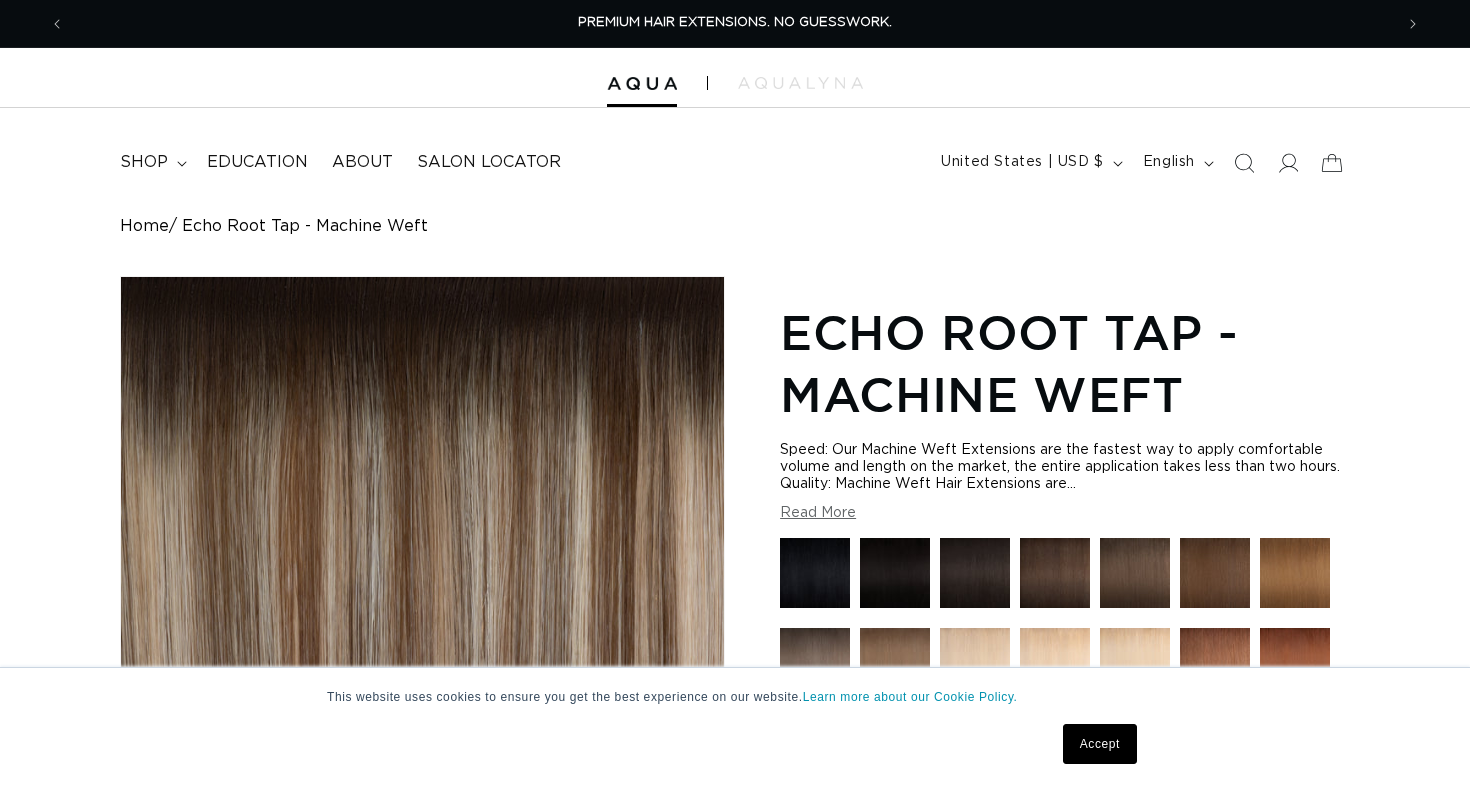 scroll, scrollTop: 0, scrollLeft: 0, axis: both 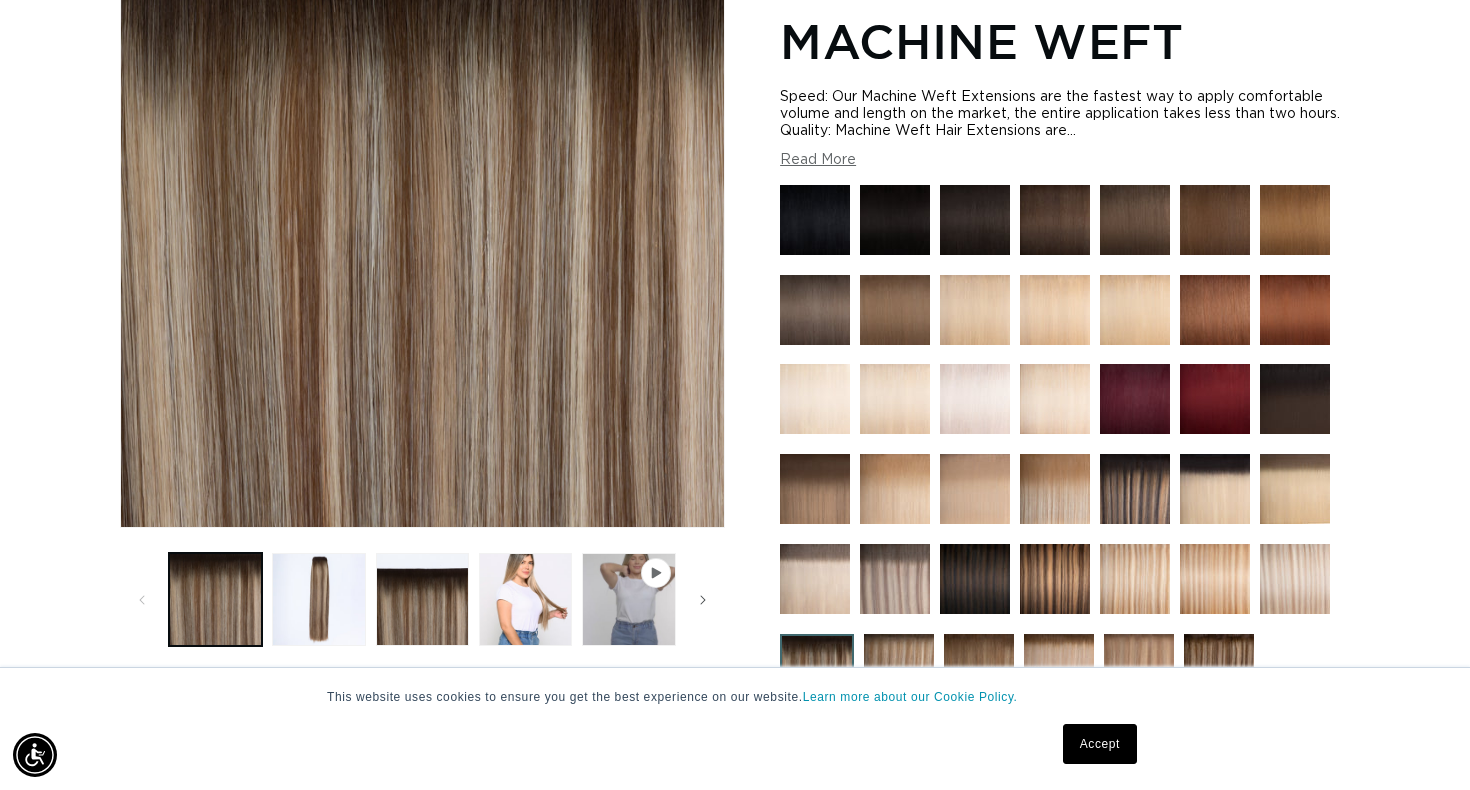 click at bounding box center (1135, 489) 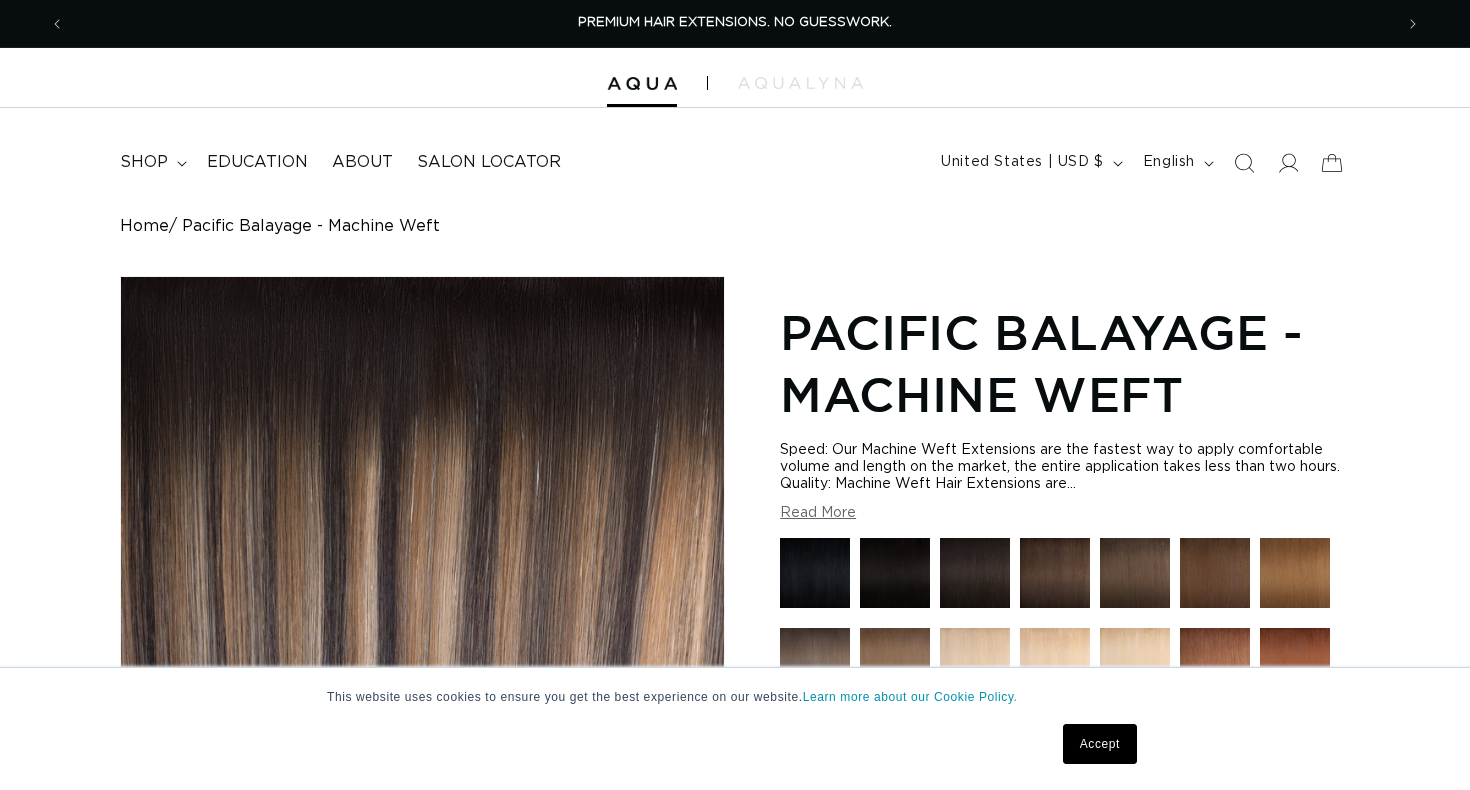 scroll, scrollTop: 0, scrollLeft: 0, axis: both 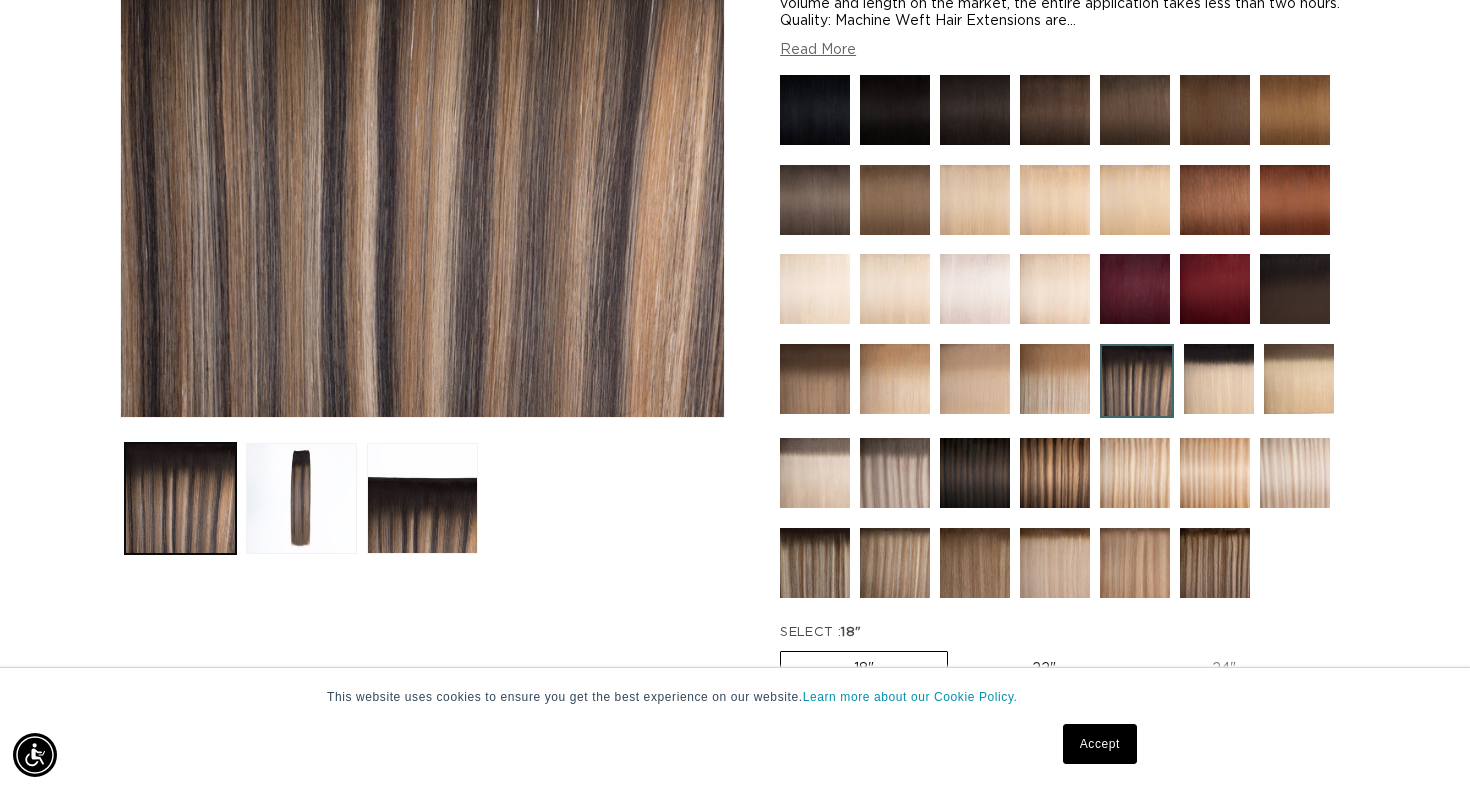 click at bounding box center (815, 473) 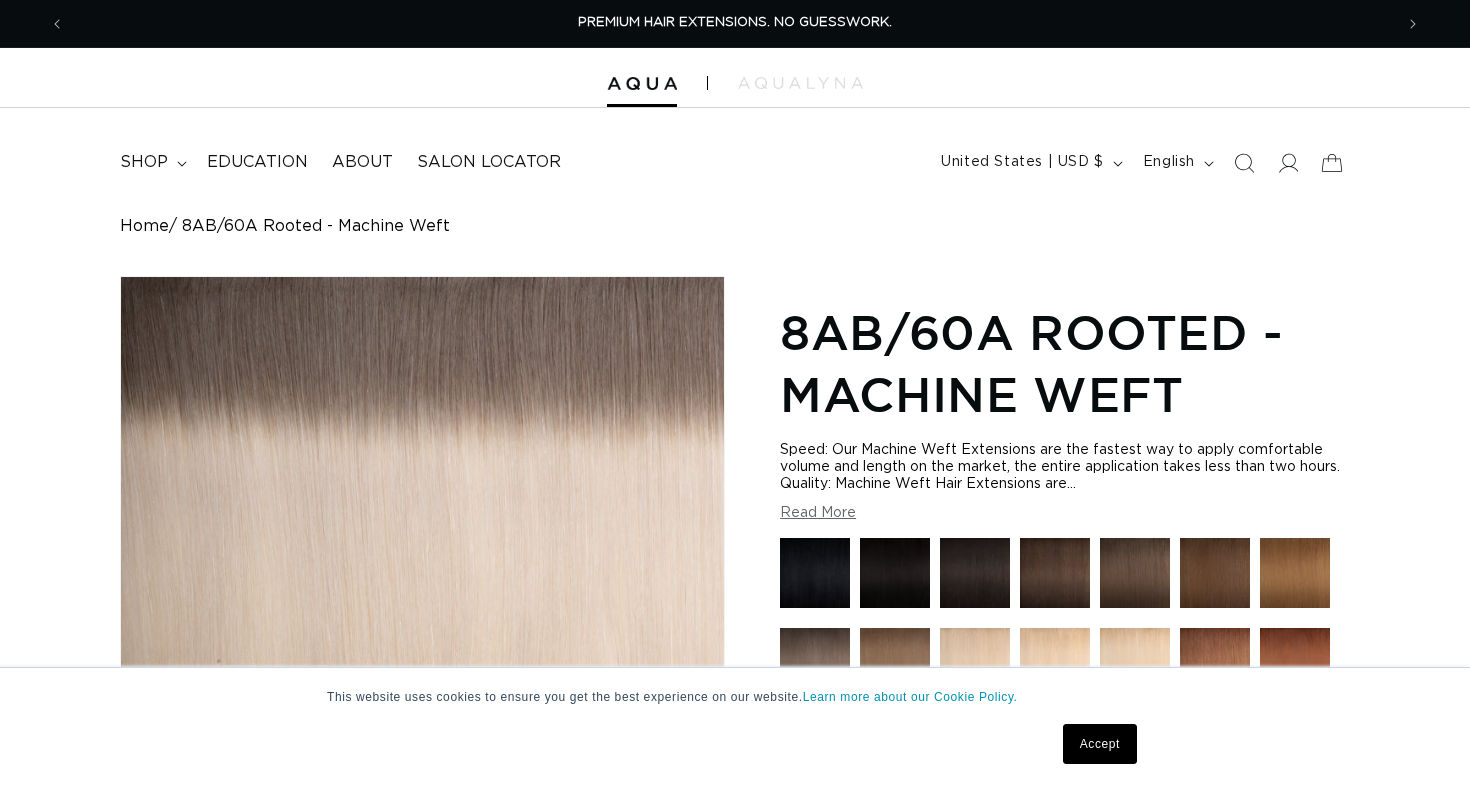 scroll, scrollTop: 0, scrollLeft: 0, axis: both 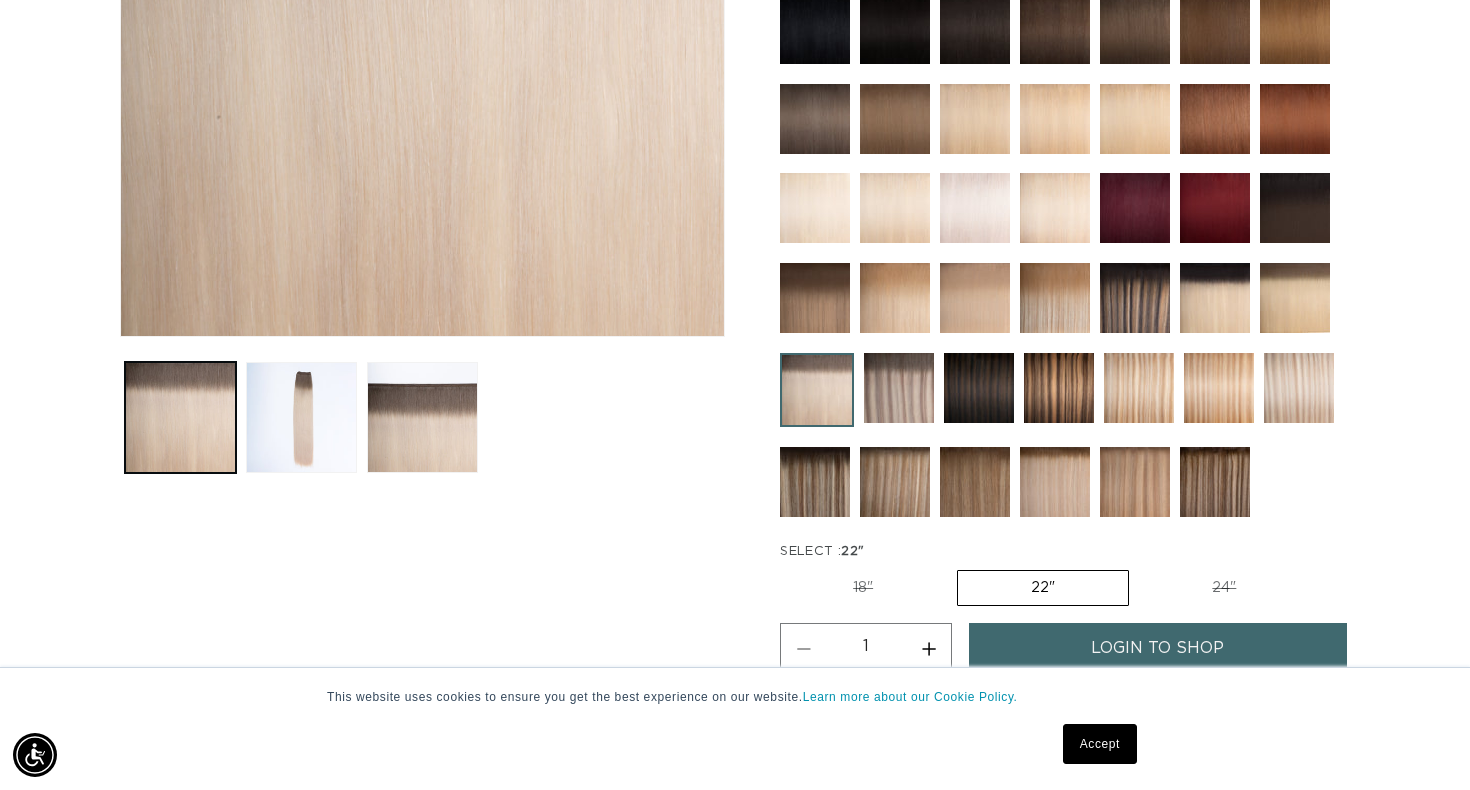 click at bounding box center [1215, 298] 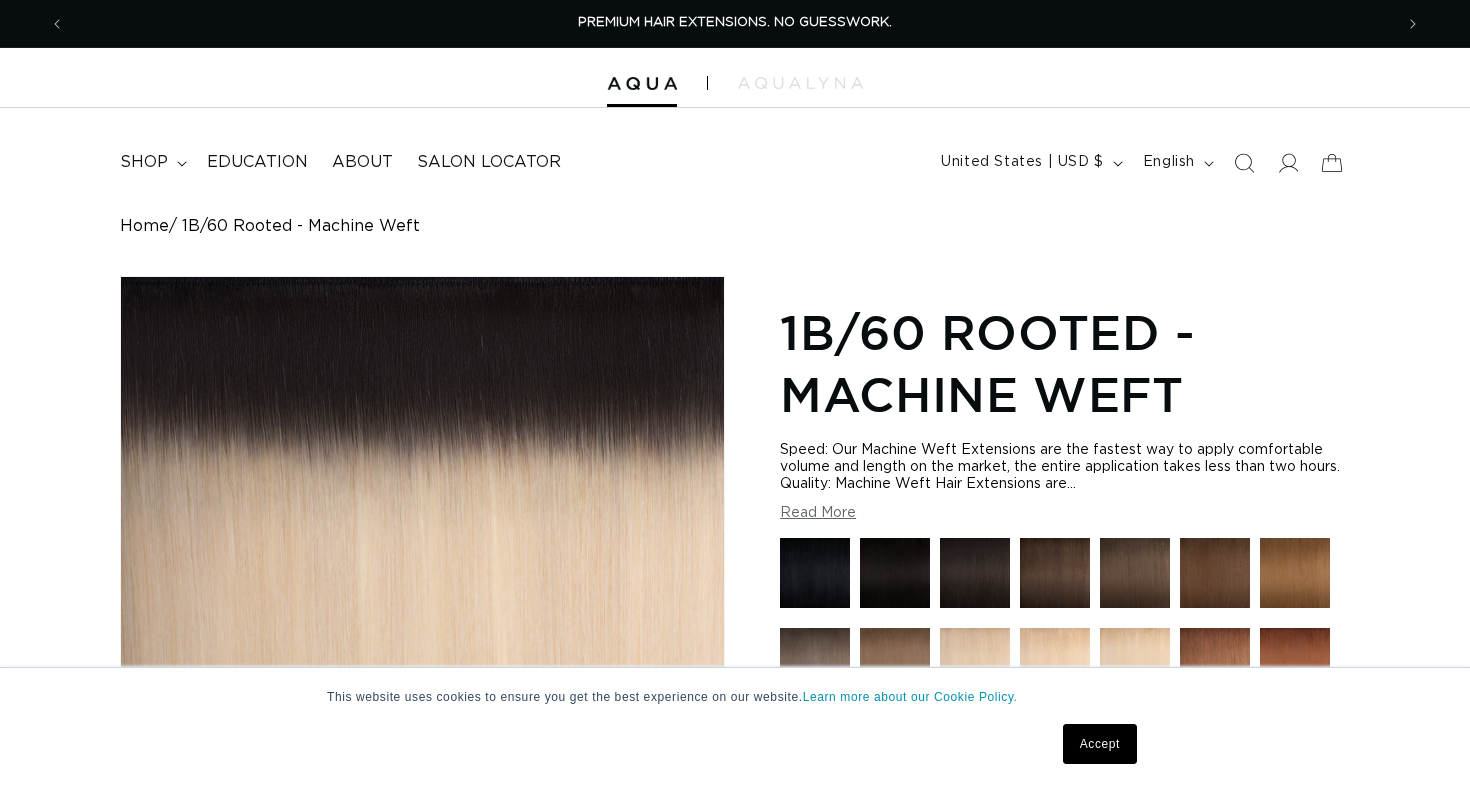scroll, scrollTop: 0, scrollLeft: 0, axis: both 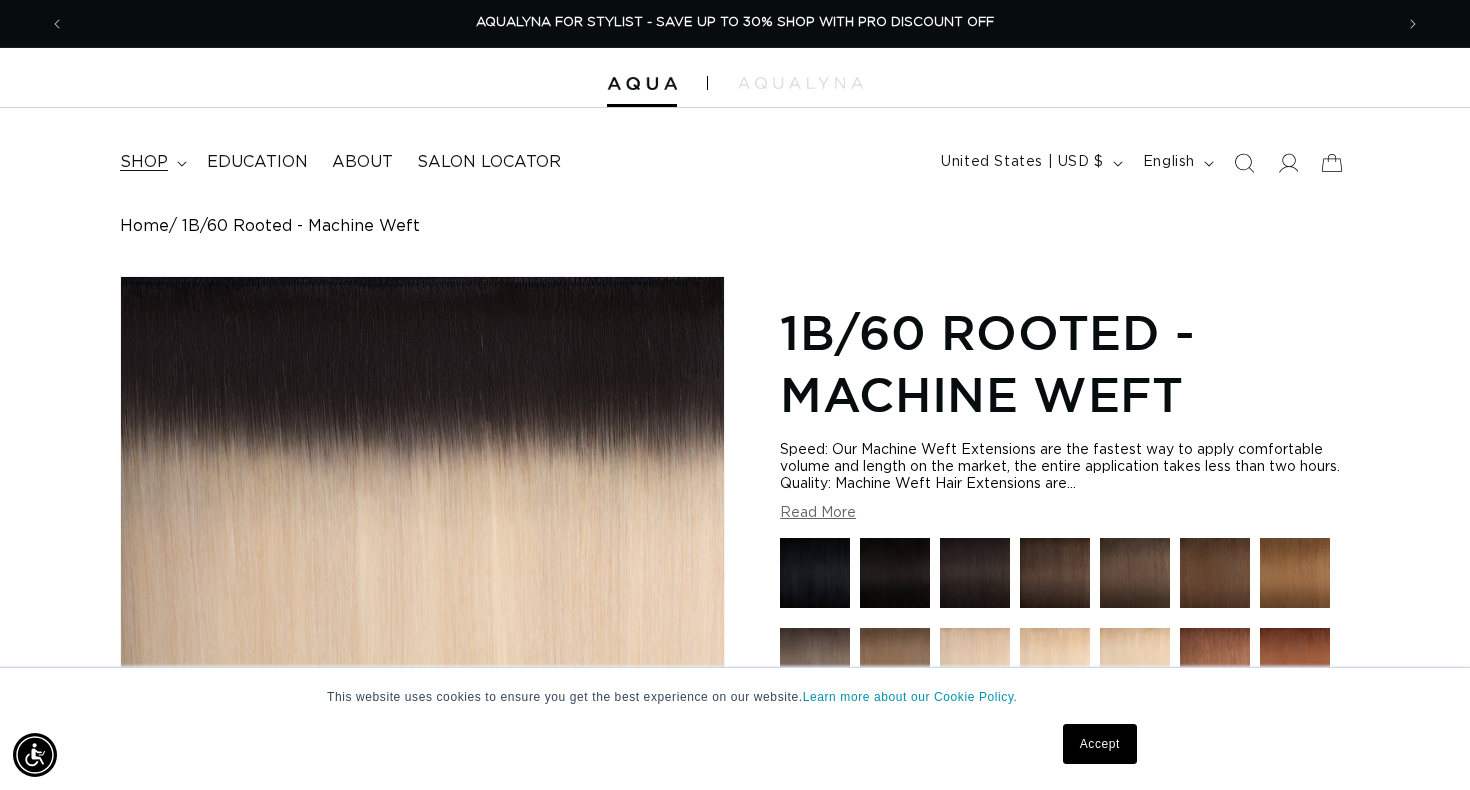 click on "shop" at bounding box center [144, 162] 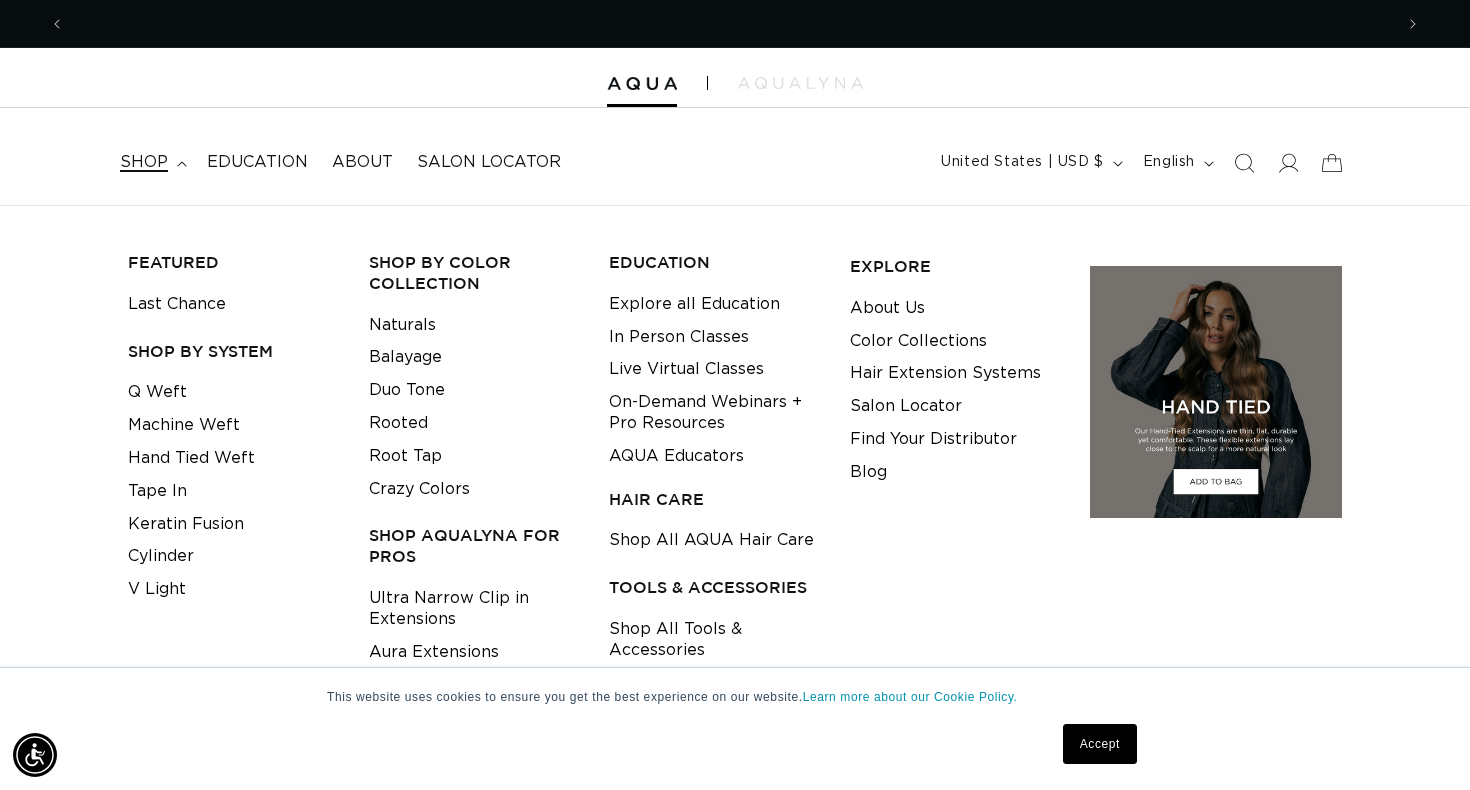 scroll, scrollTop: 0, scrollLeft: 0, axis: both 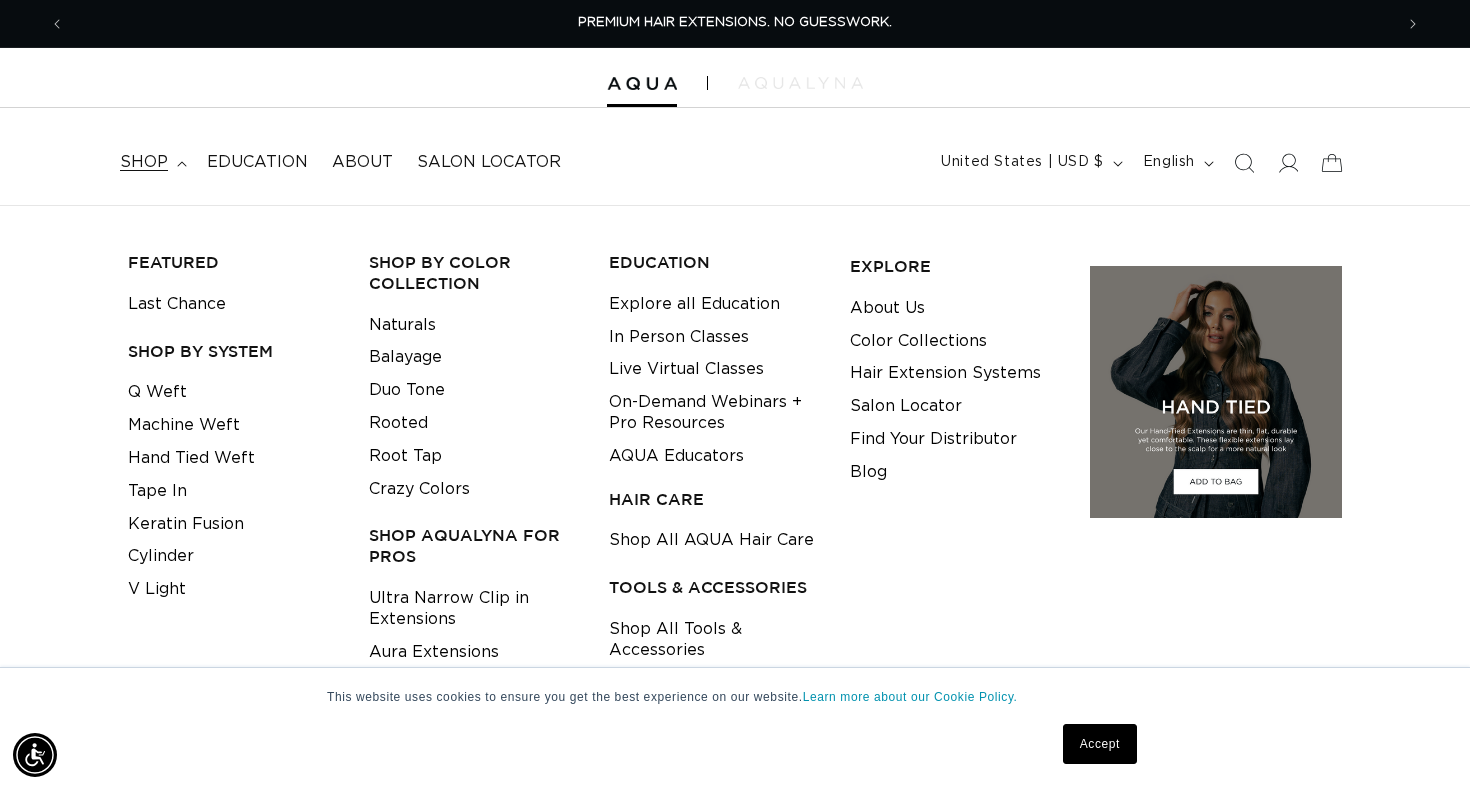 click at bounding box center [800, 83] 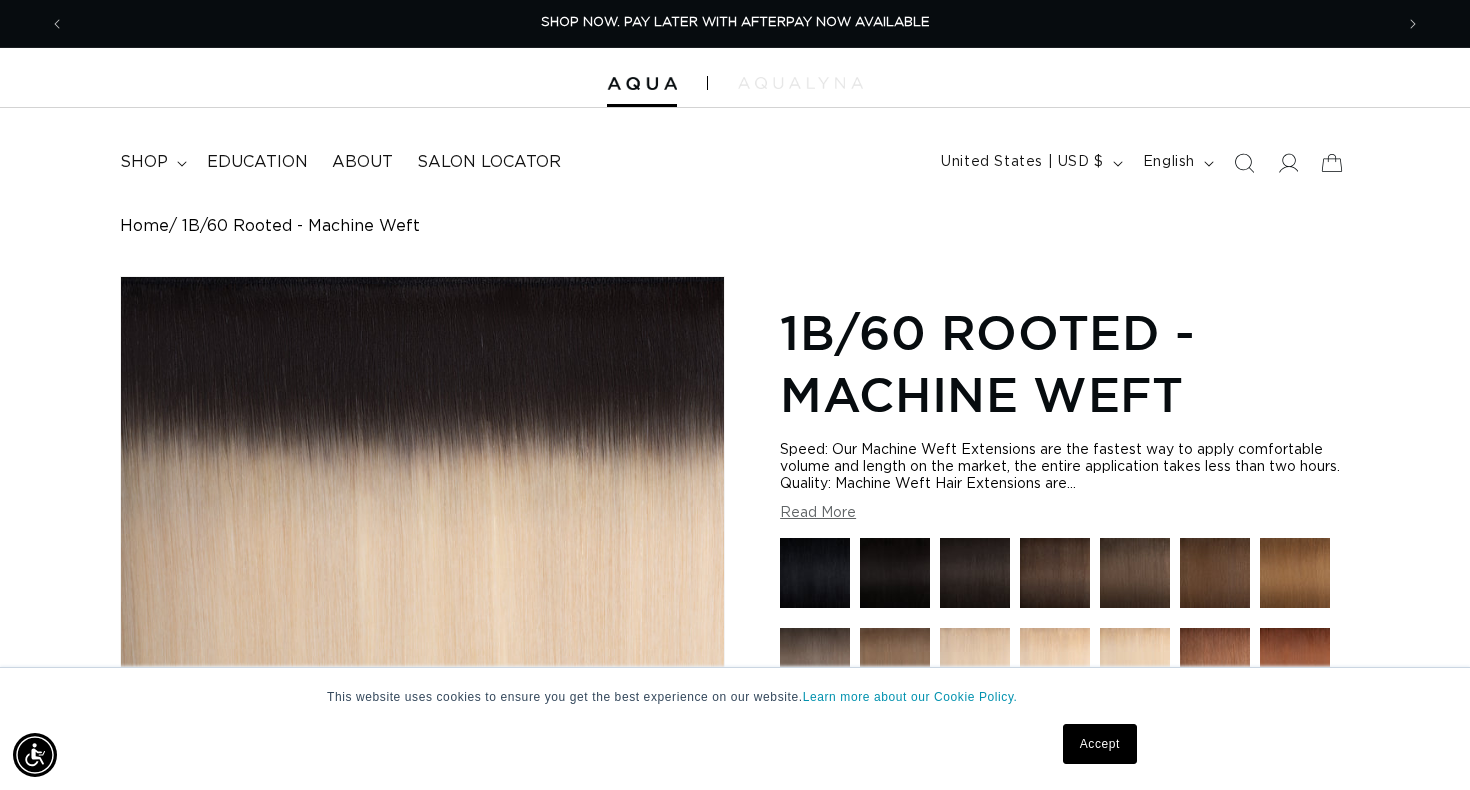scroll, scrollTop: 0, scrollLeft: 2656, axis: horizontal 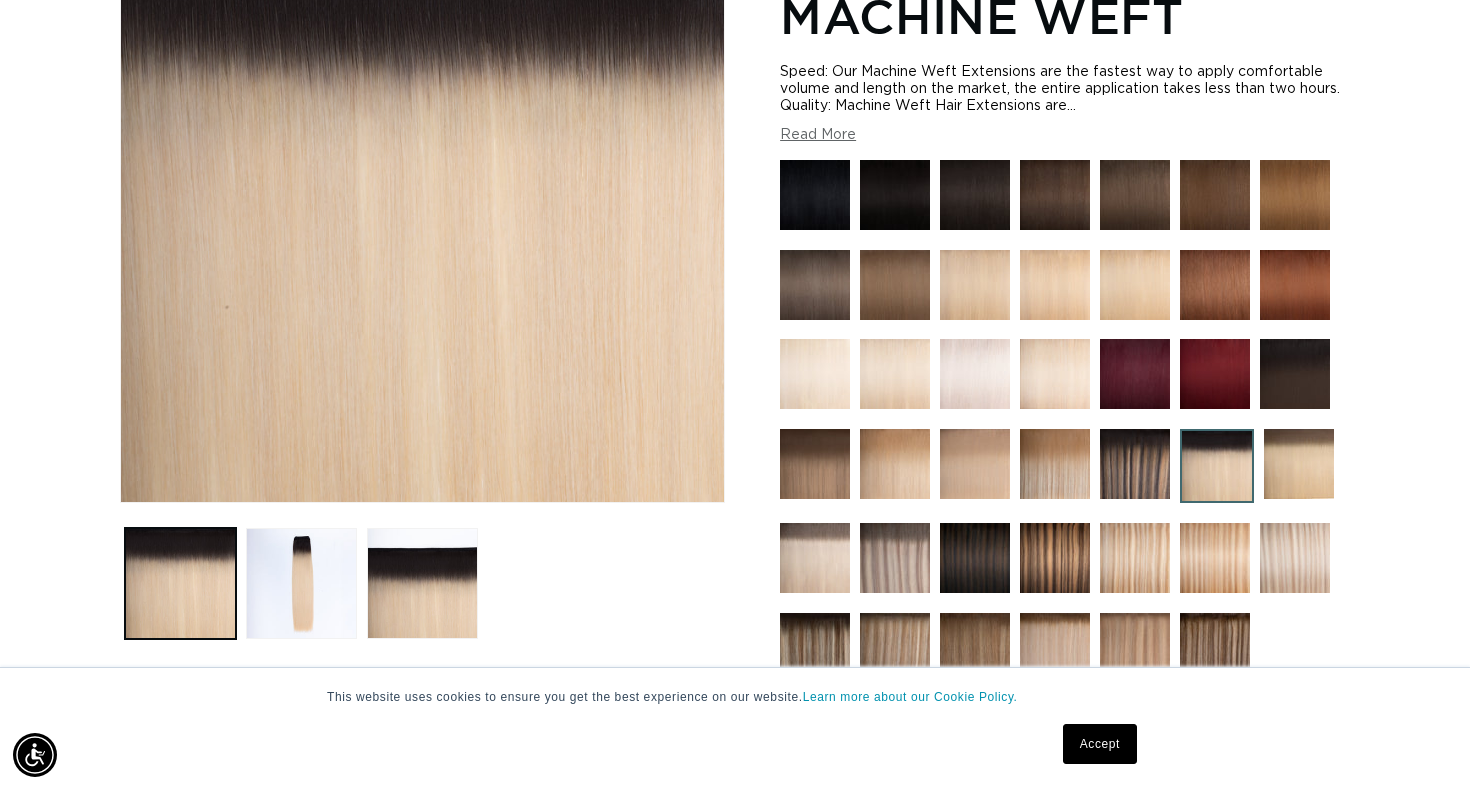 click at bounding box center [895, 558] 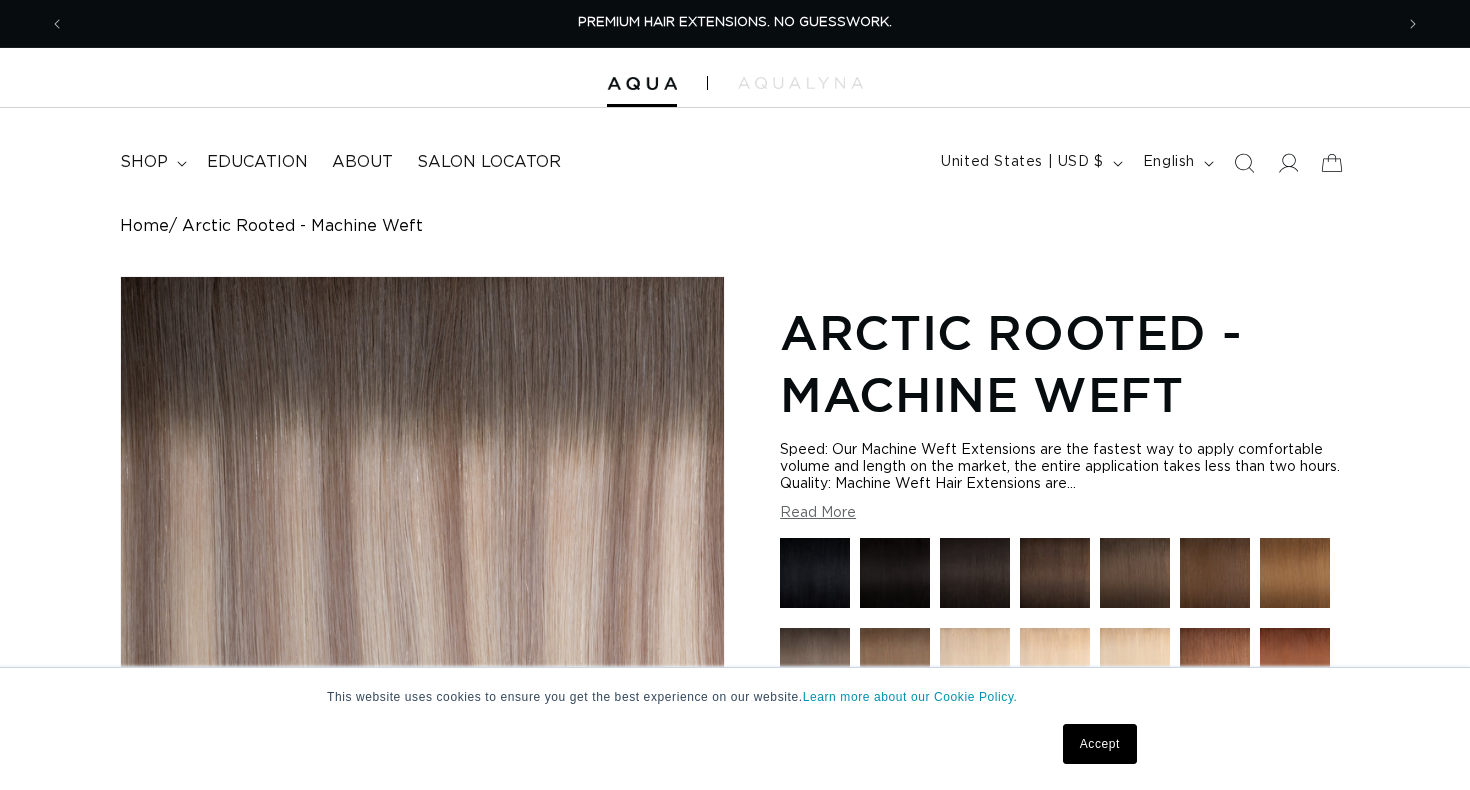 scroll, scrollTop: 0, scrollLeft: 0, axis: both 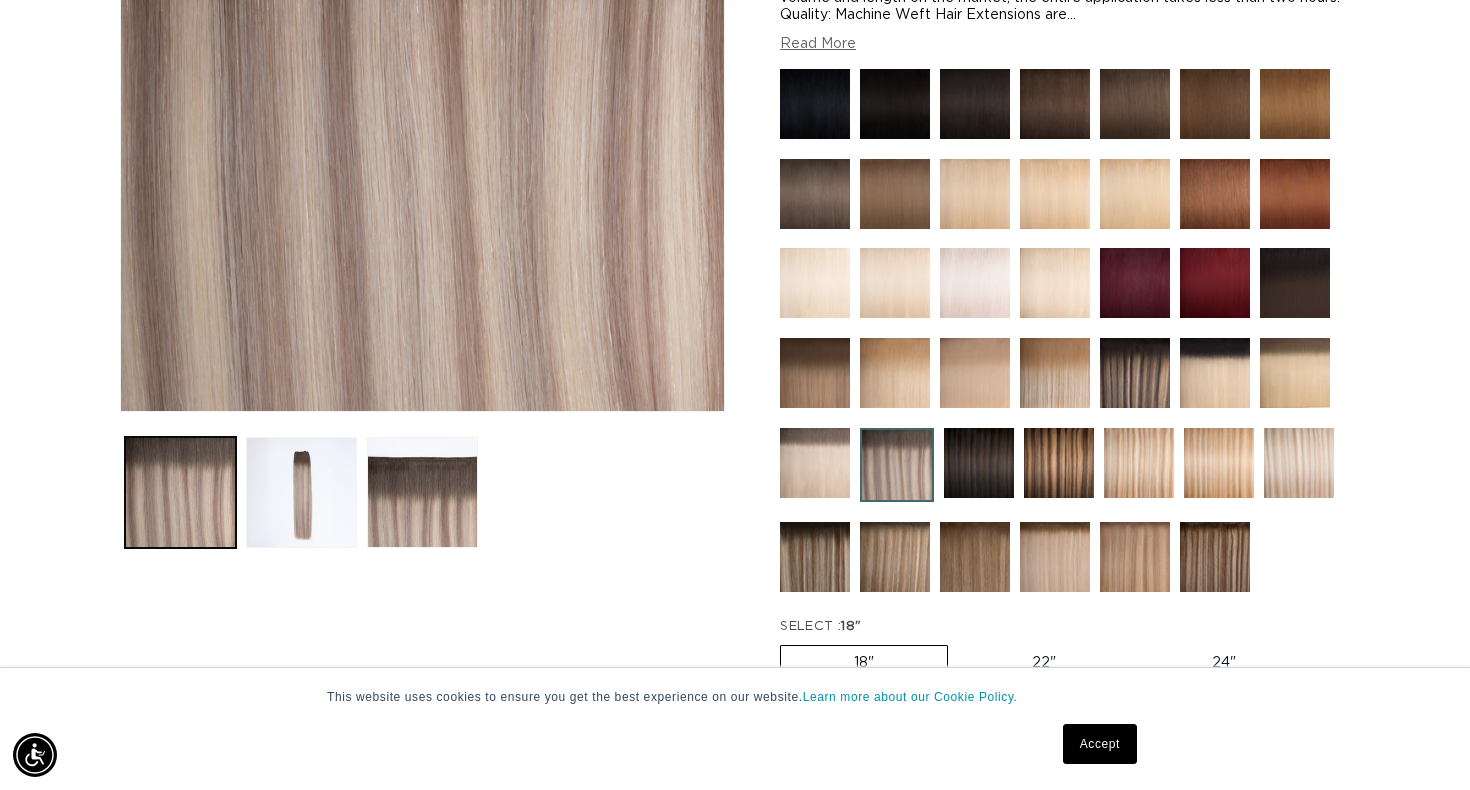 click at bounding box center [1299, 463] 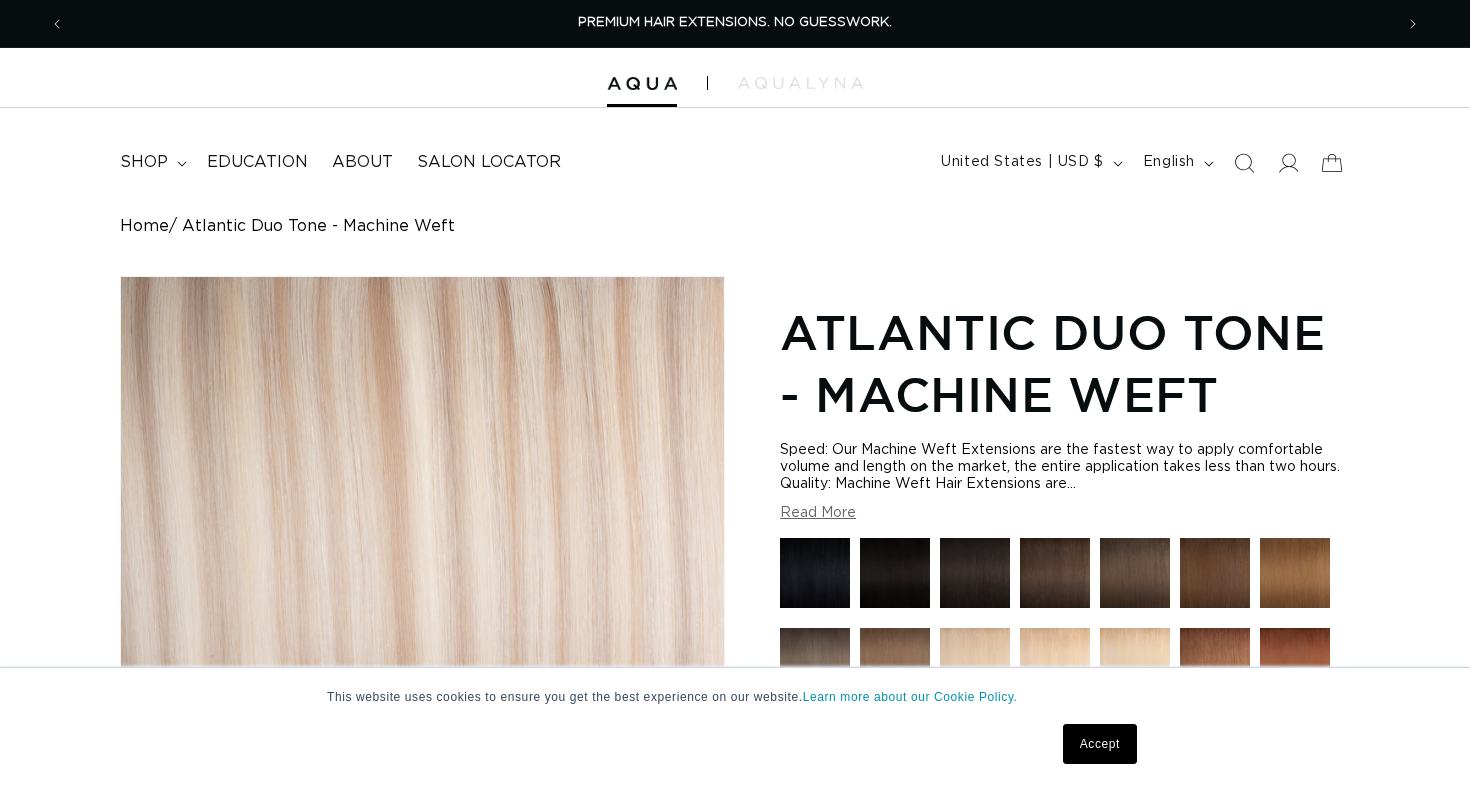 scroll, scrollTop: 0, scrollLeft: 0, axis: both 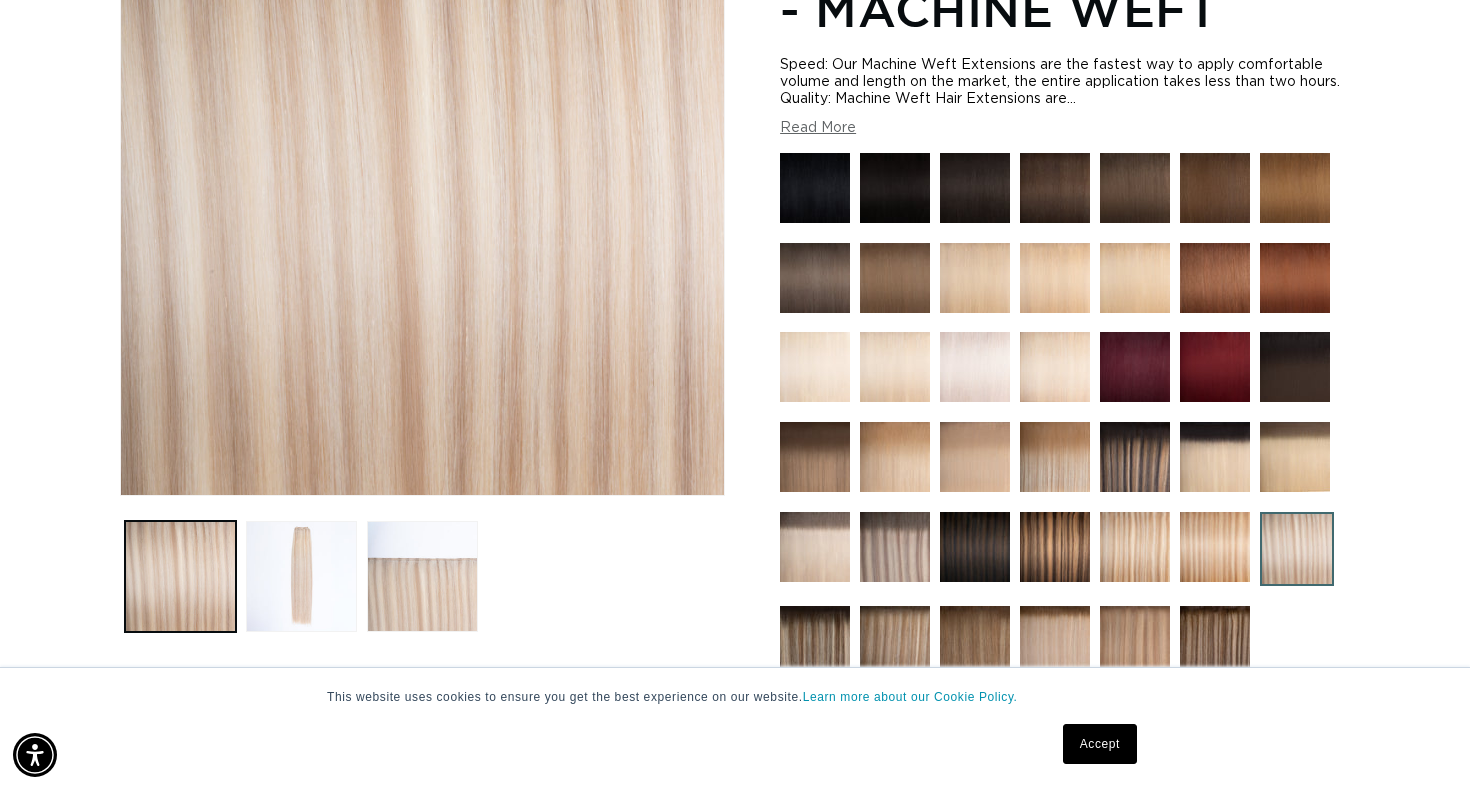 click at bounding box center [1295, 457] 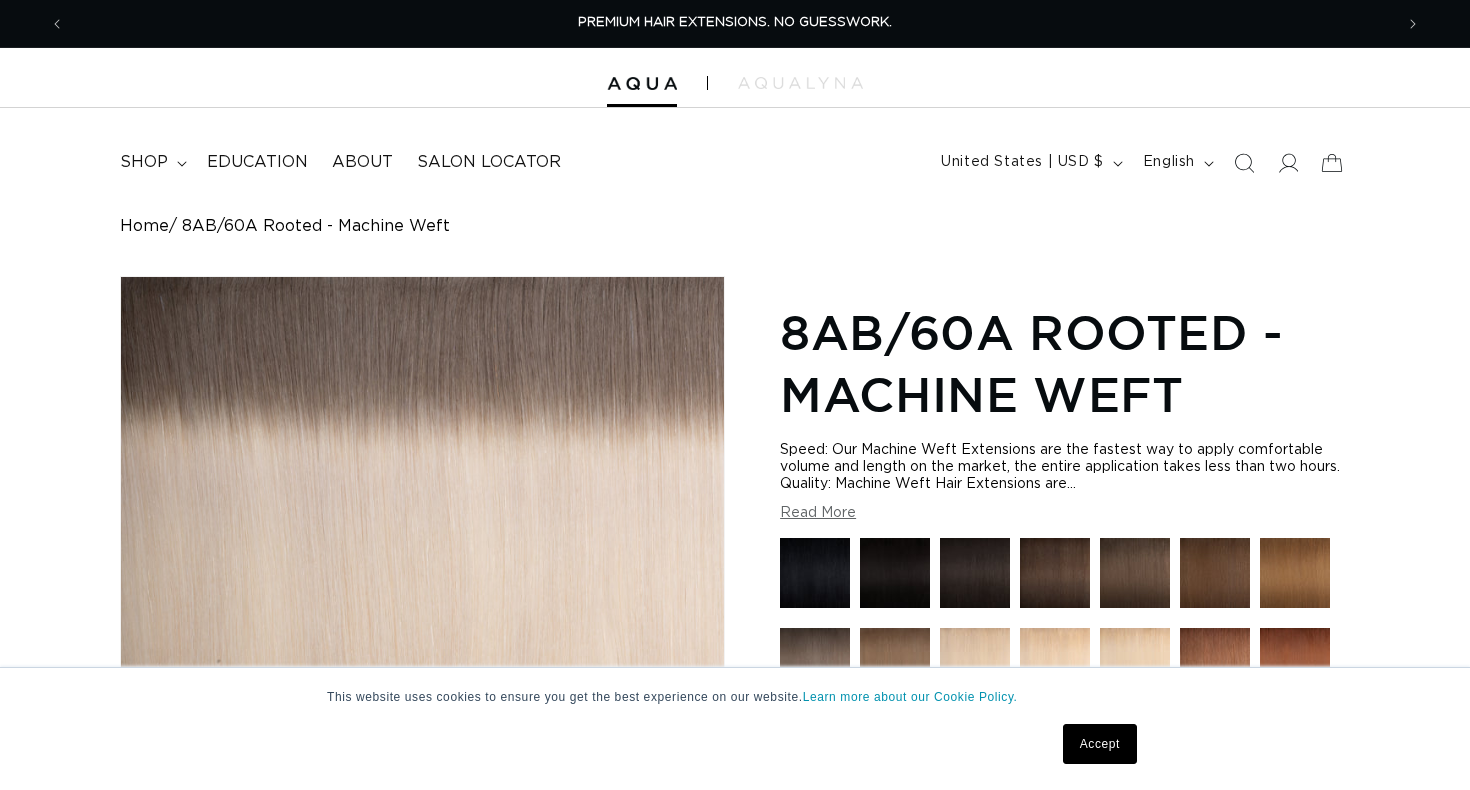 scroll, scrollTop: -1, scrollLeft: 0, axis: vertical 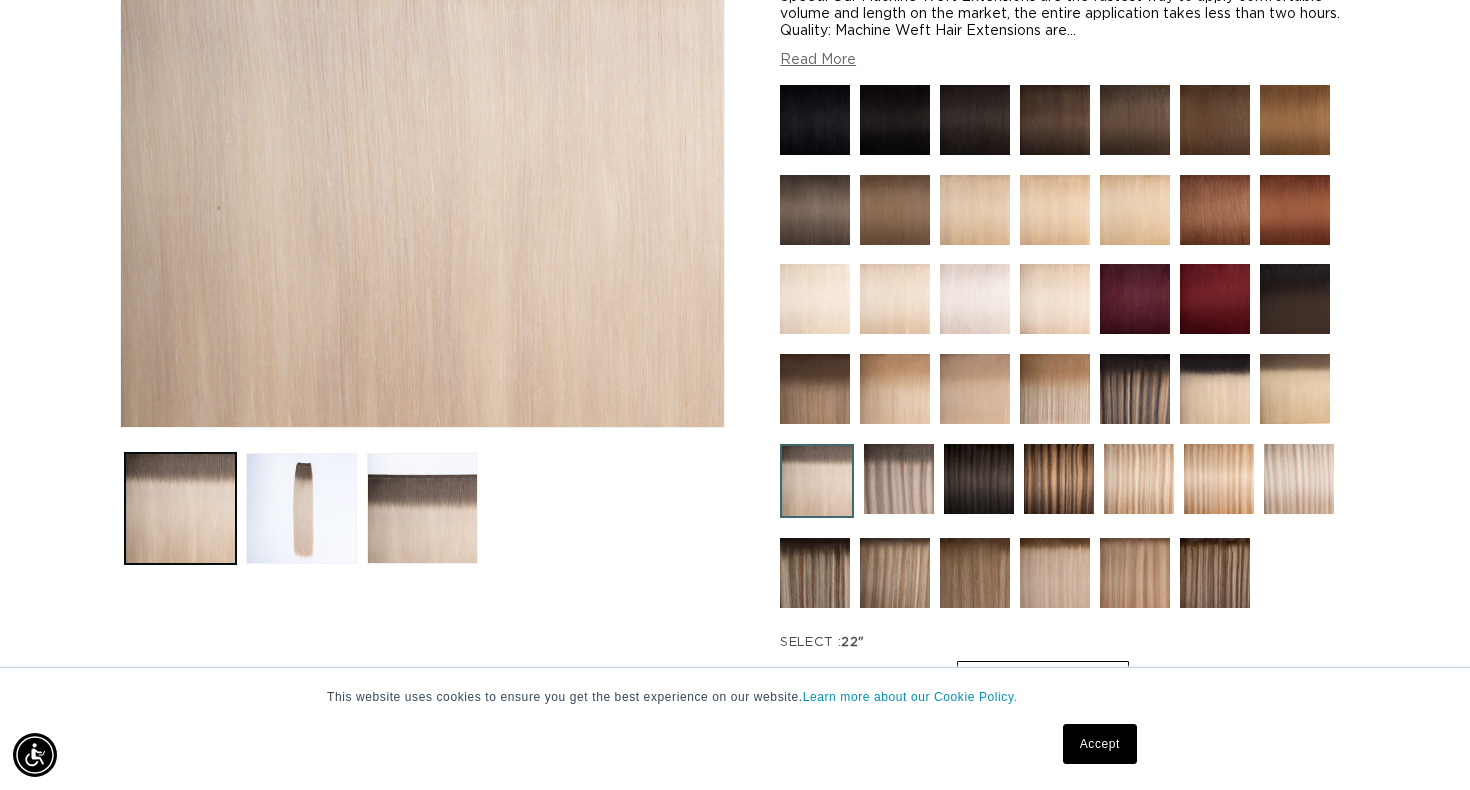 click at bounding box center (1055, 573) 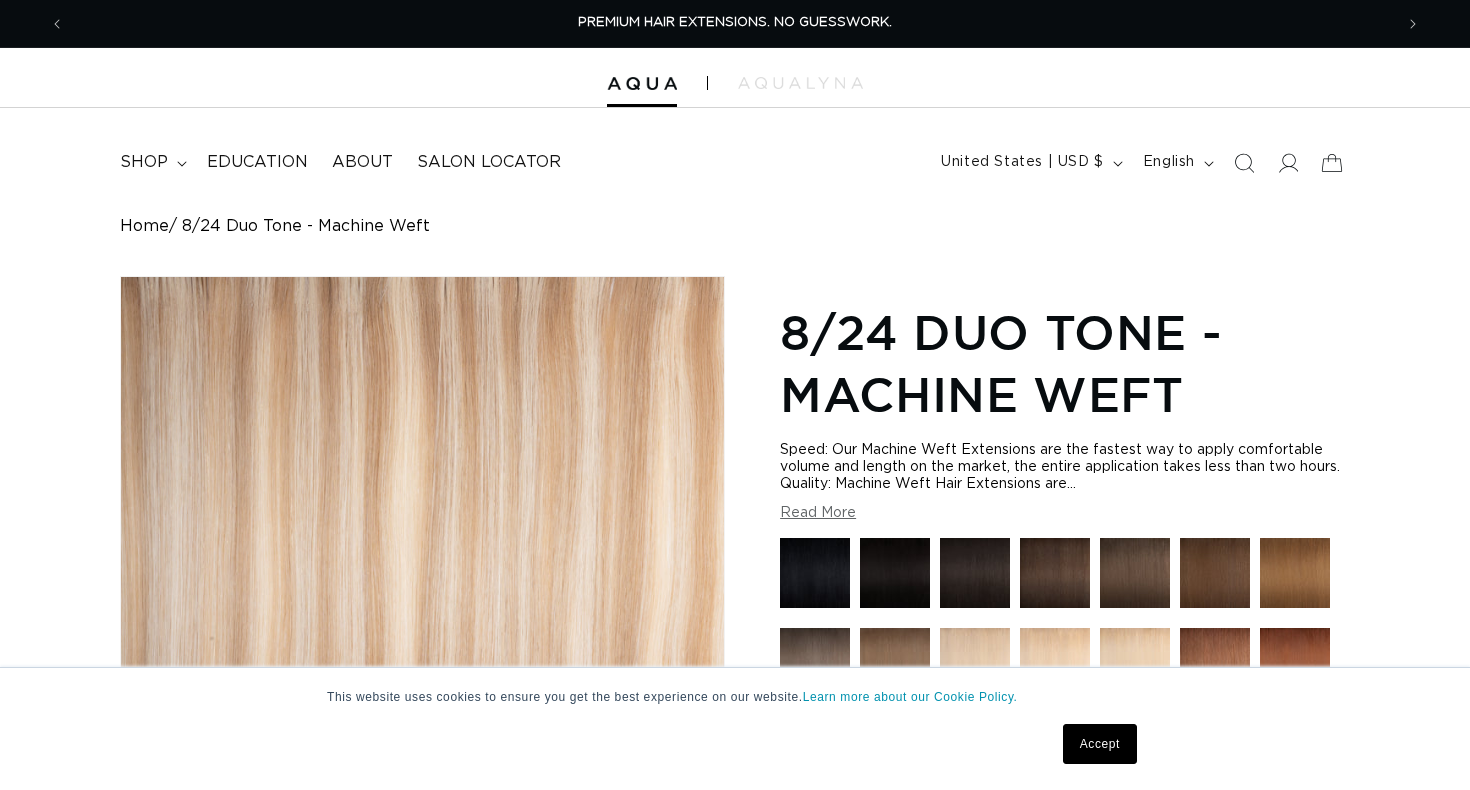 scroll, scrollTop: 0, scrollLeft: 0, axis: both 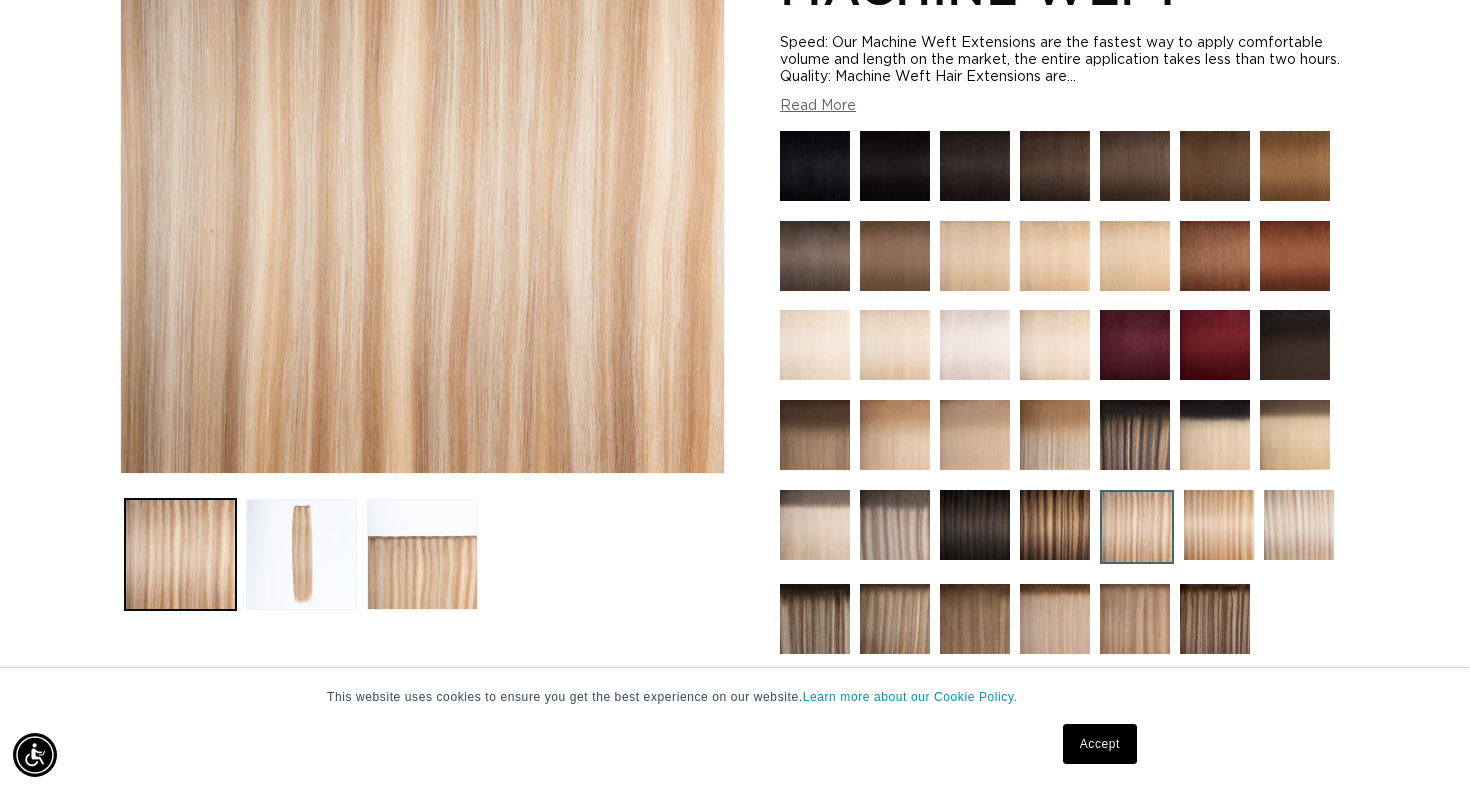 click at bounding box center [815, 525] 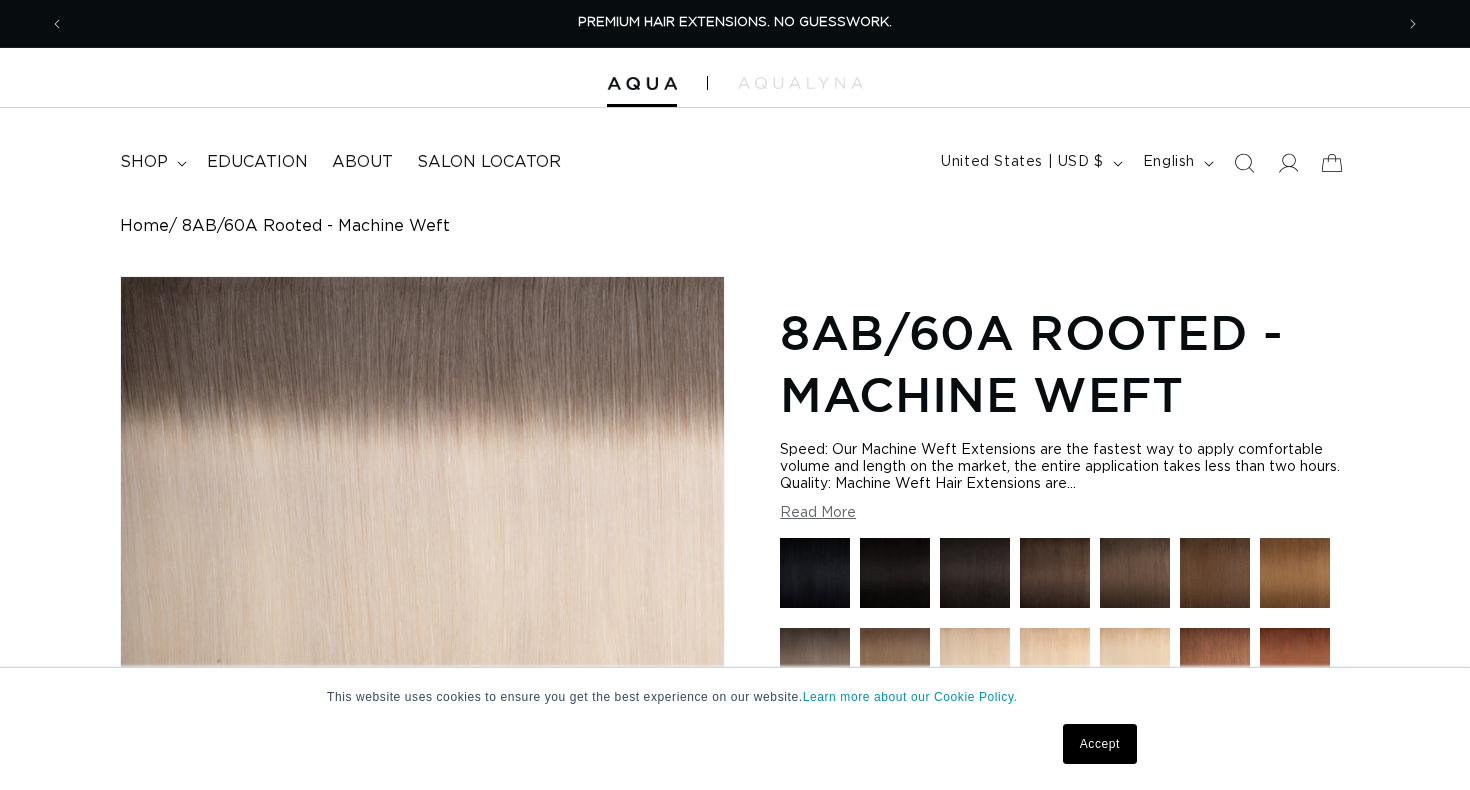 scroll, scrollTop: 0, scrollLeft: 0, axis: both 